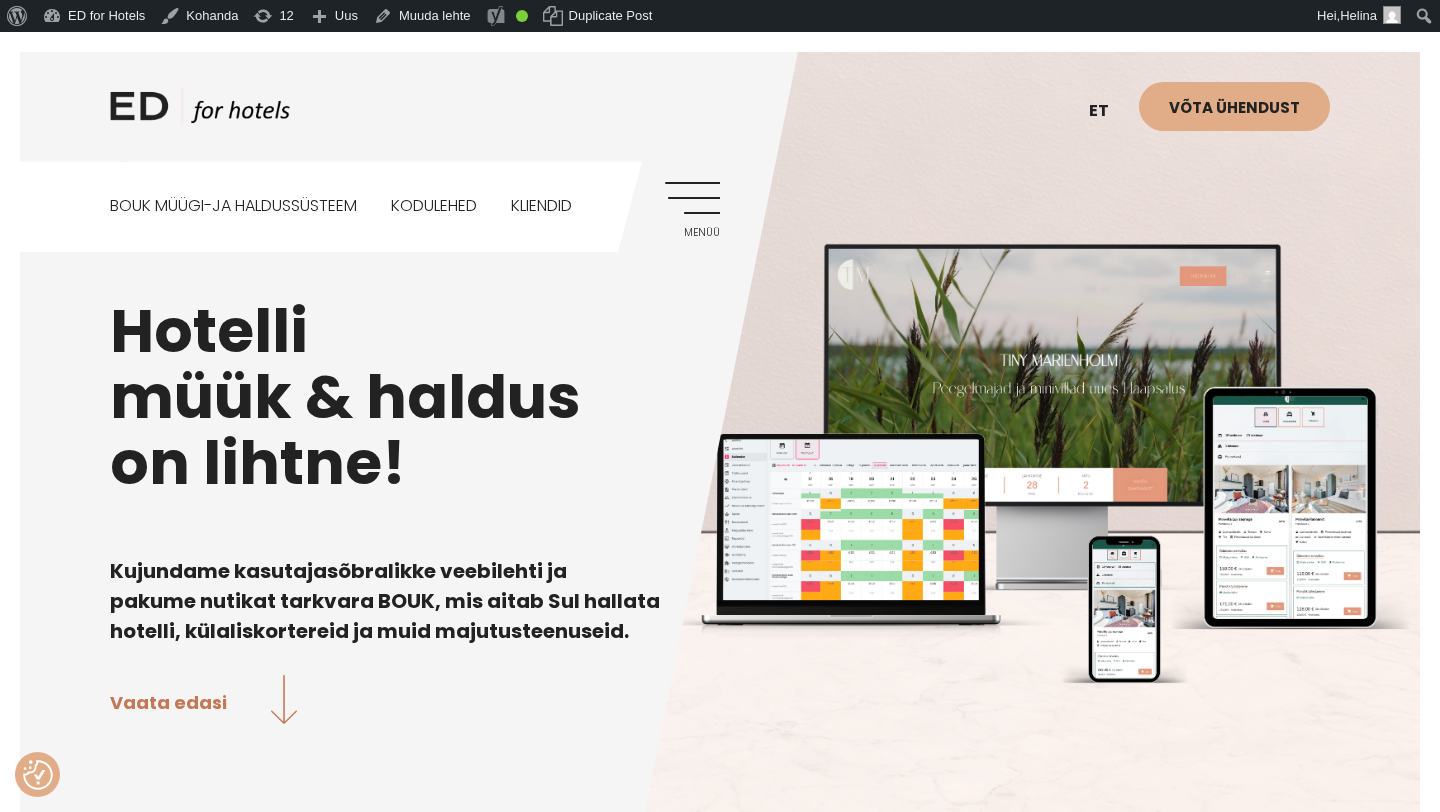 scroll, scrollTop: 315, scrollLeft: 0, axis: vertical 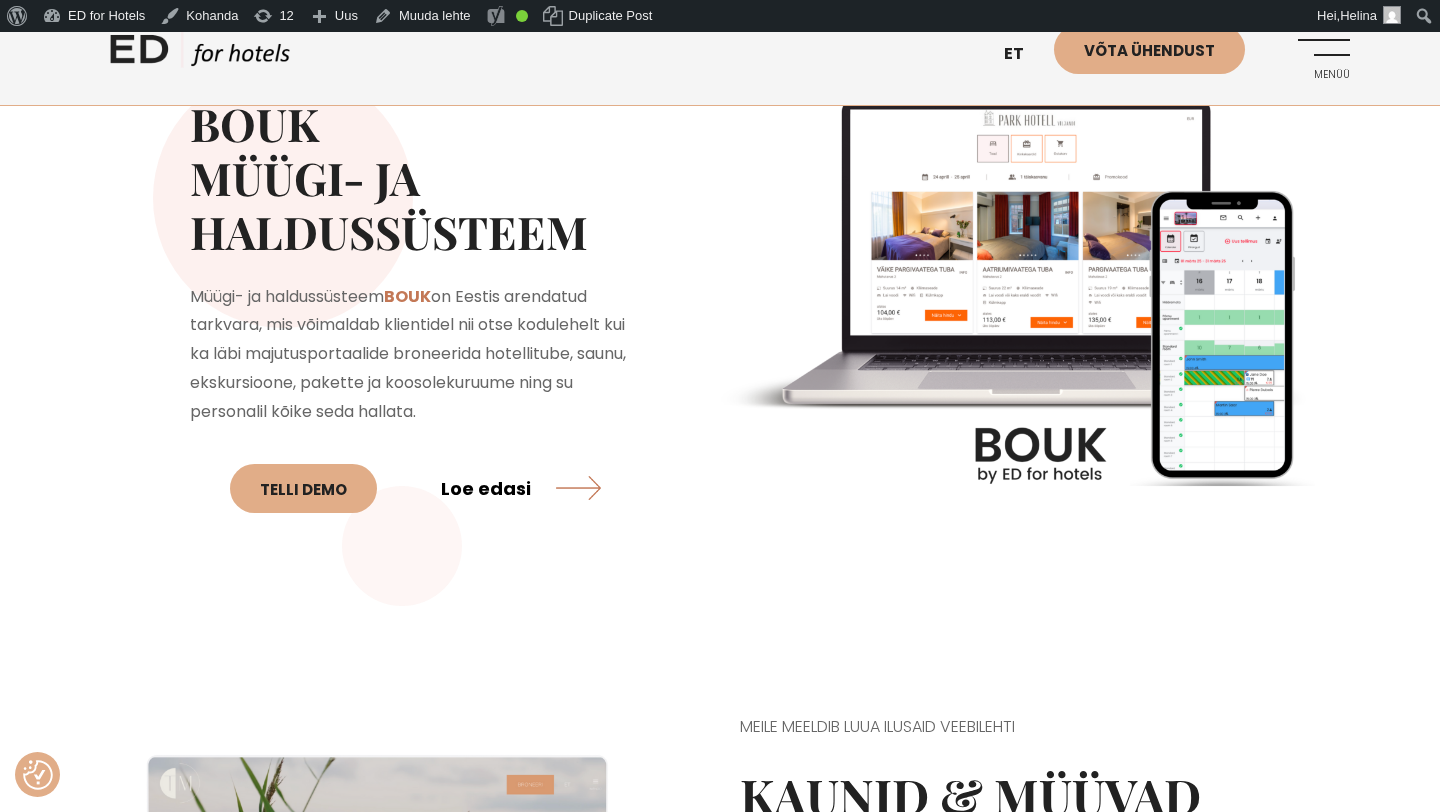 click on "Loe edasi" at bounding box center (521, 487) 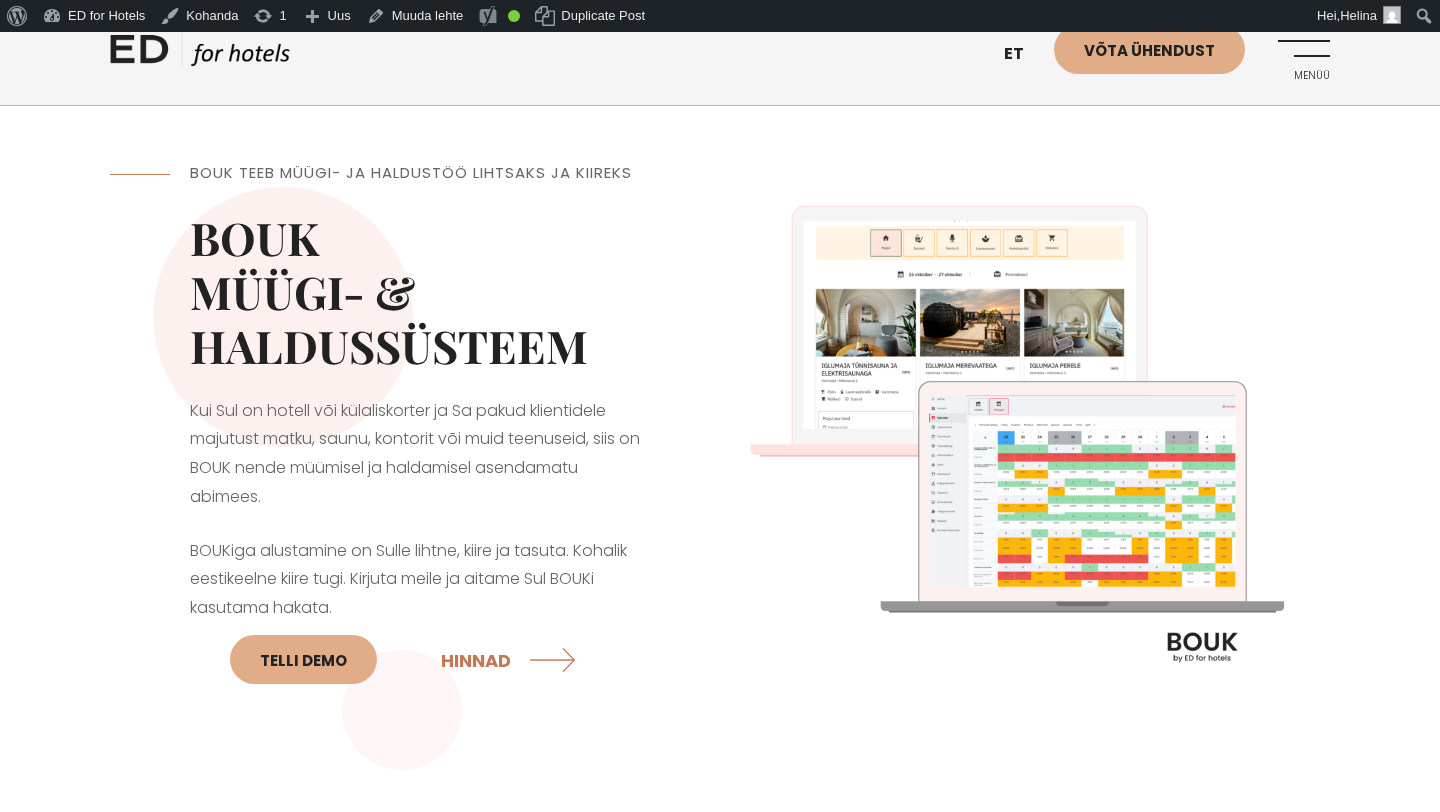 scroll, scrollTop: 0, scrollLeft: 0, axis: both 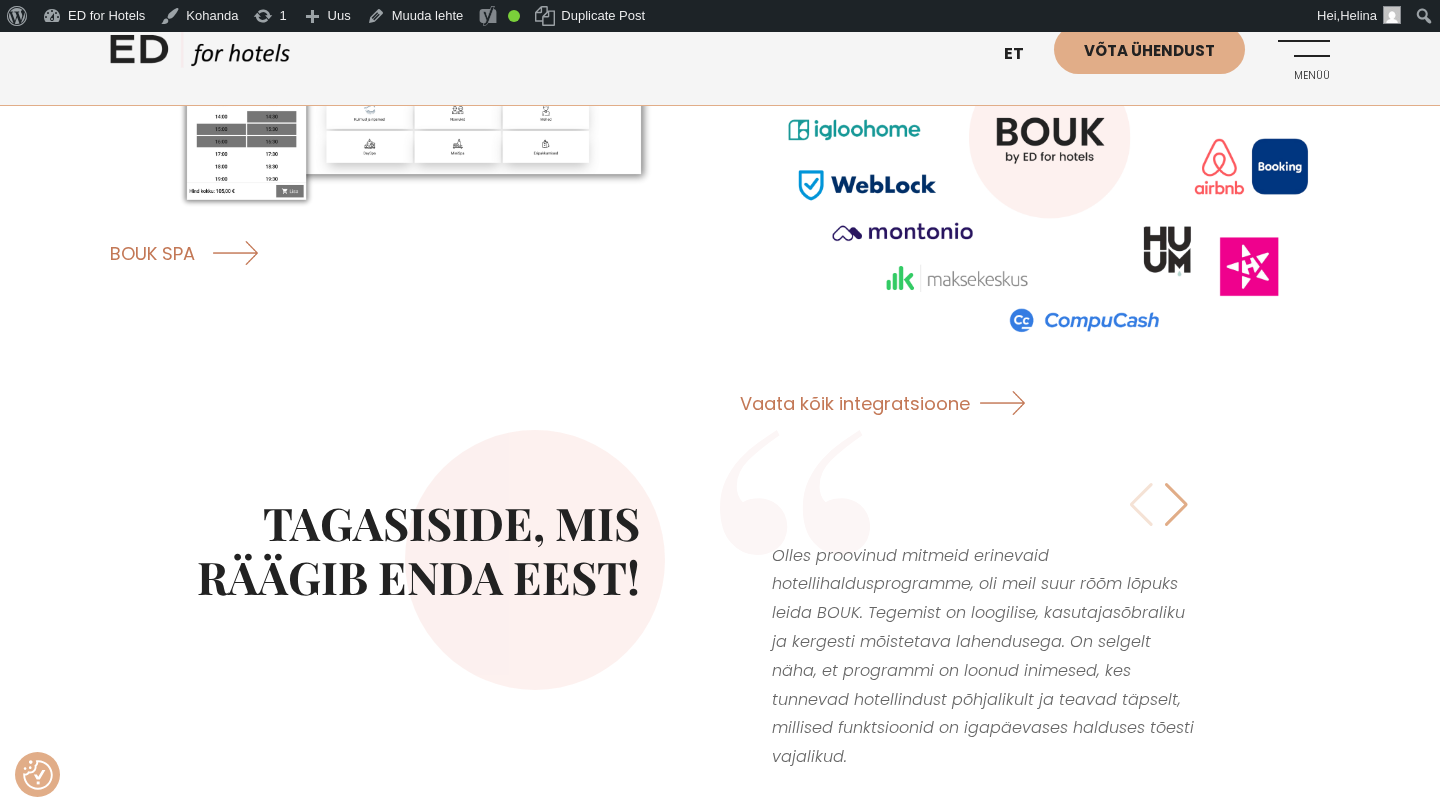 click at bounding box center [1176, 505] 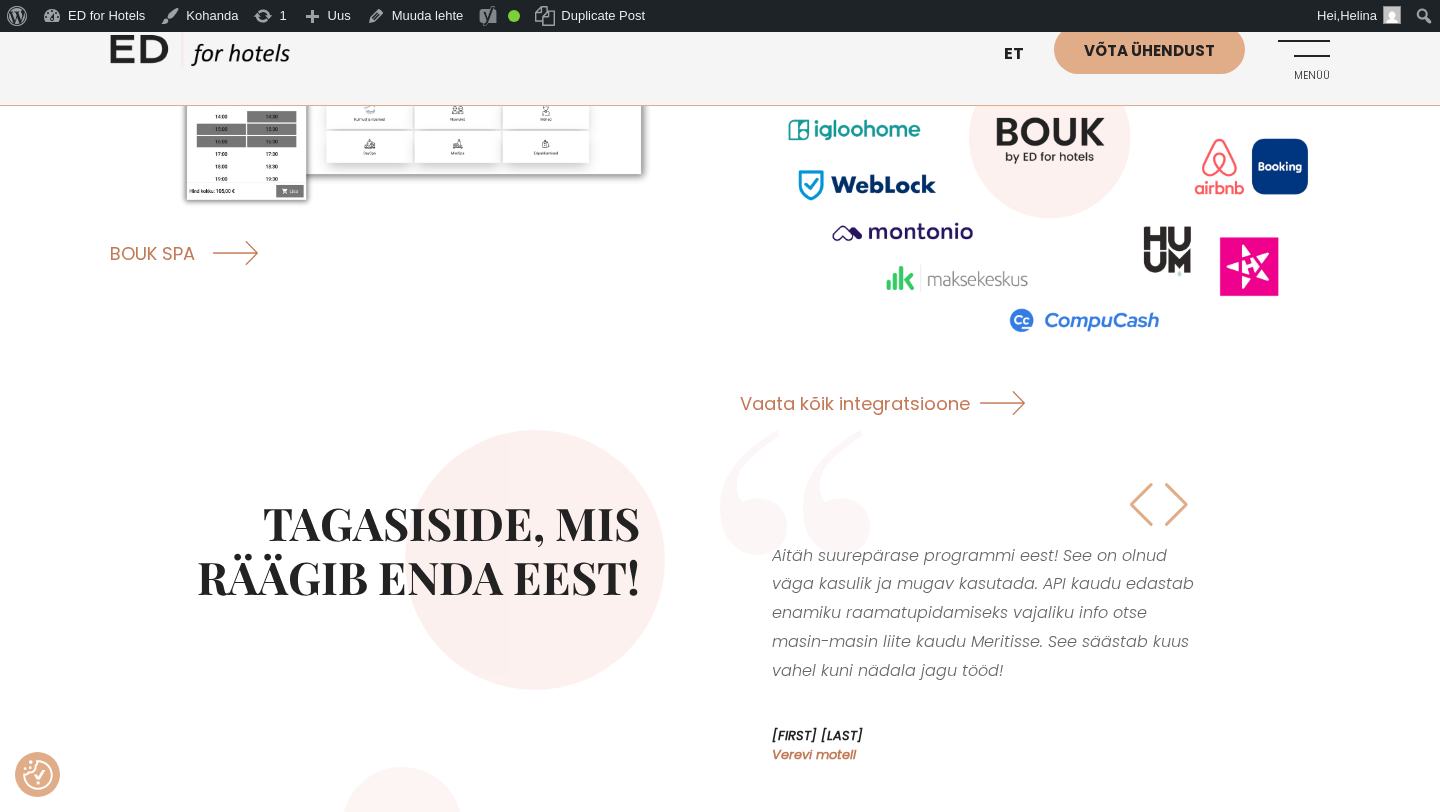 click at bounding box center [1176, 505] 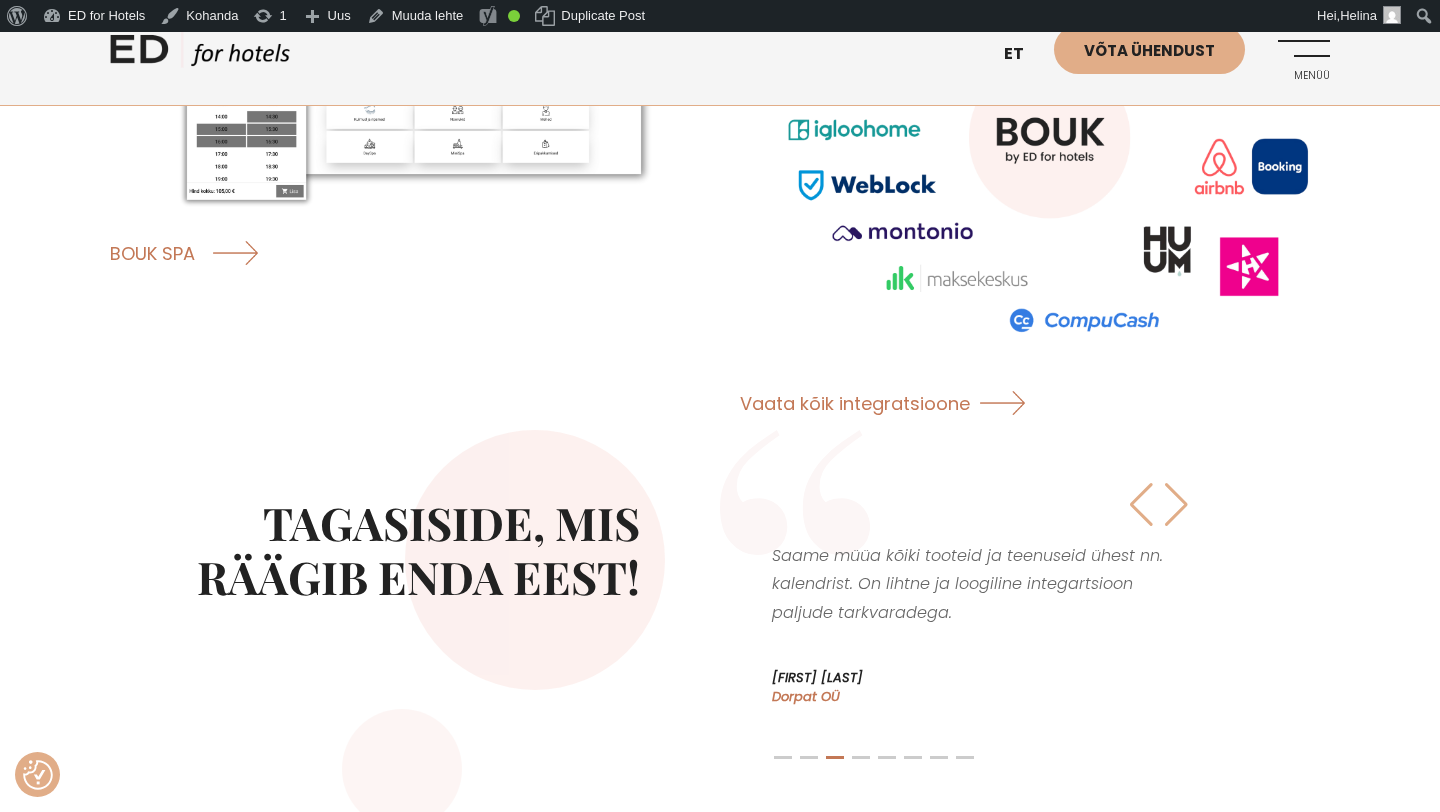 click at bounding box center [1176, 505] 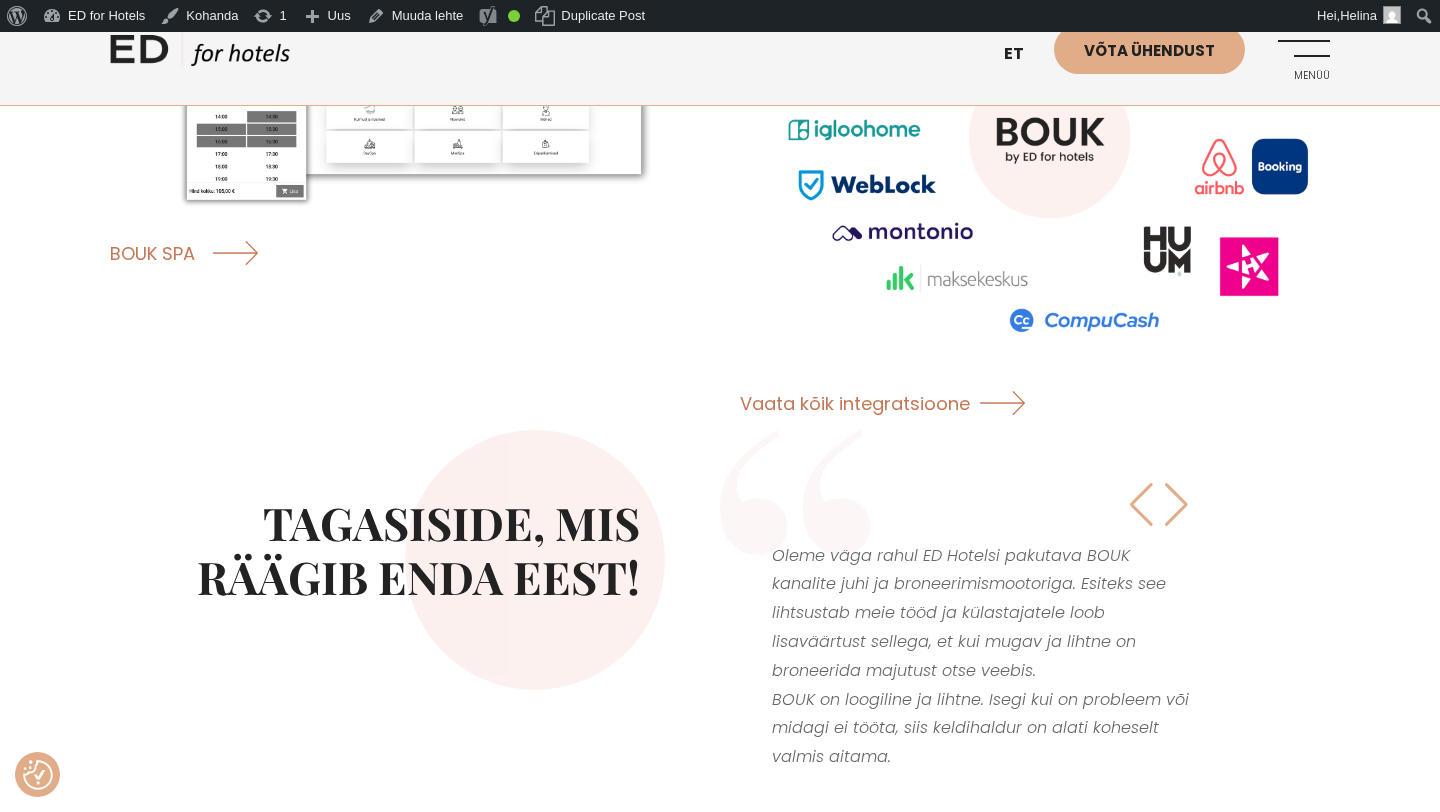 click at bounding box center [1176, 505] 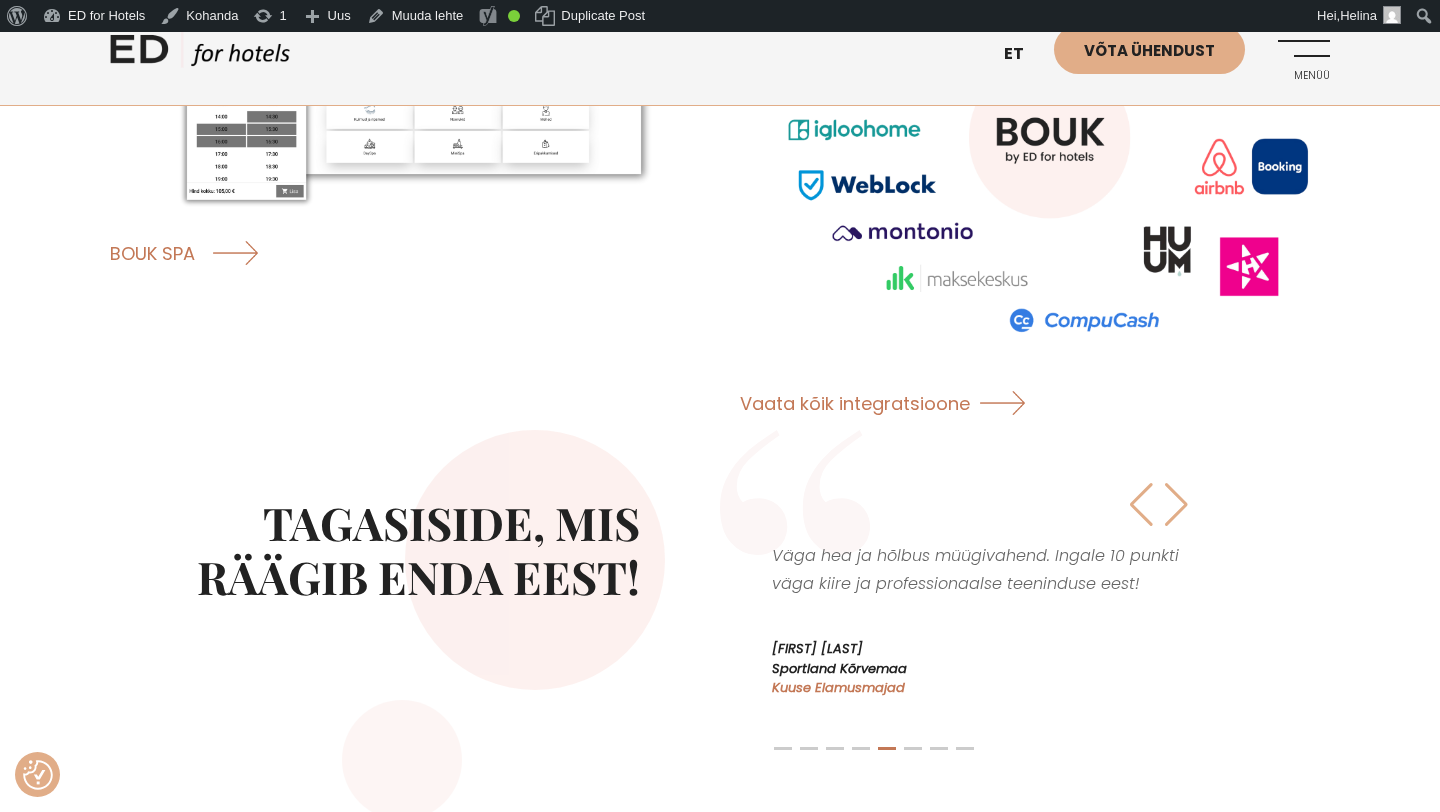 click at bounding box center [1176, 505] 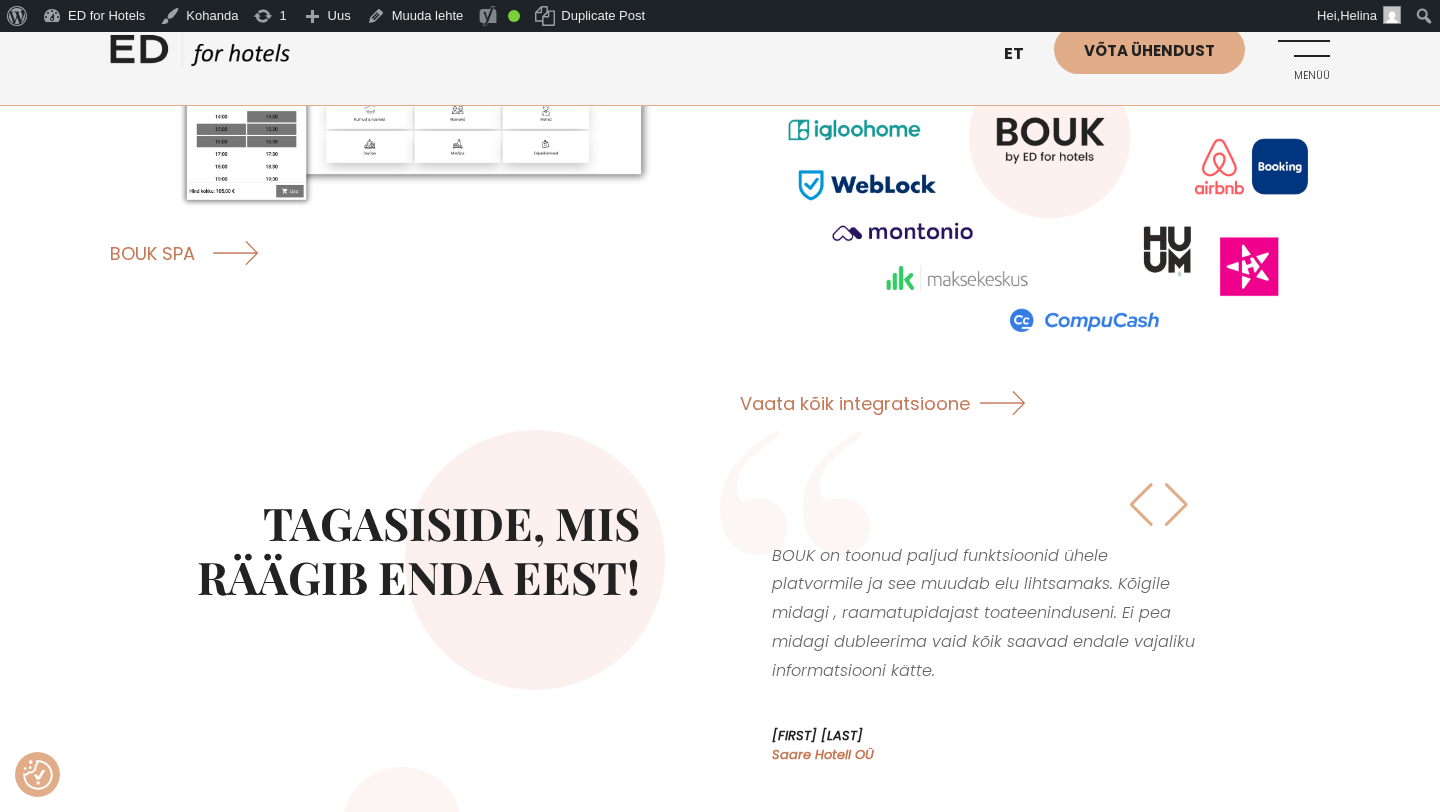 click at bounding box center (1176, 505) 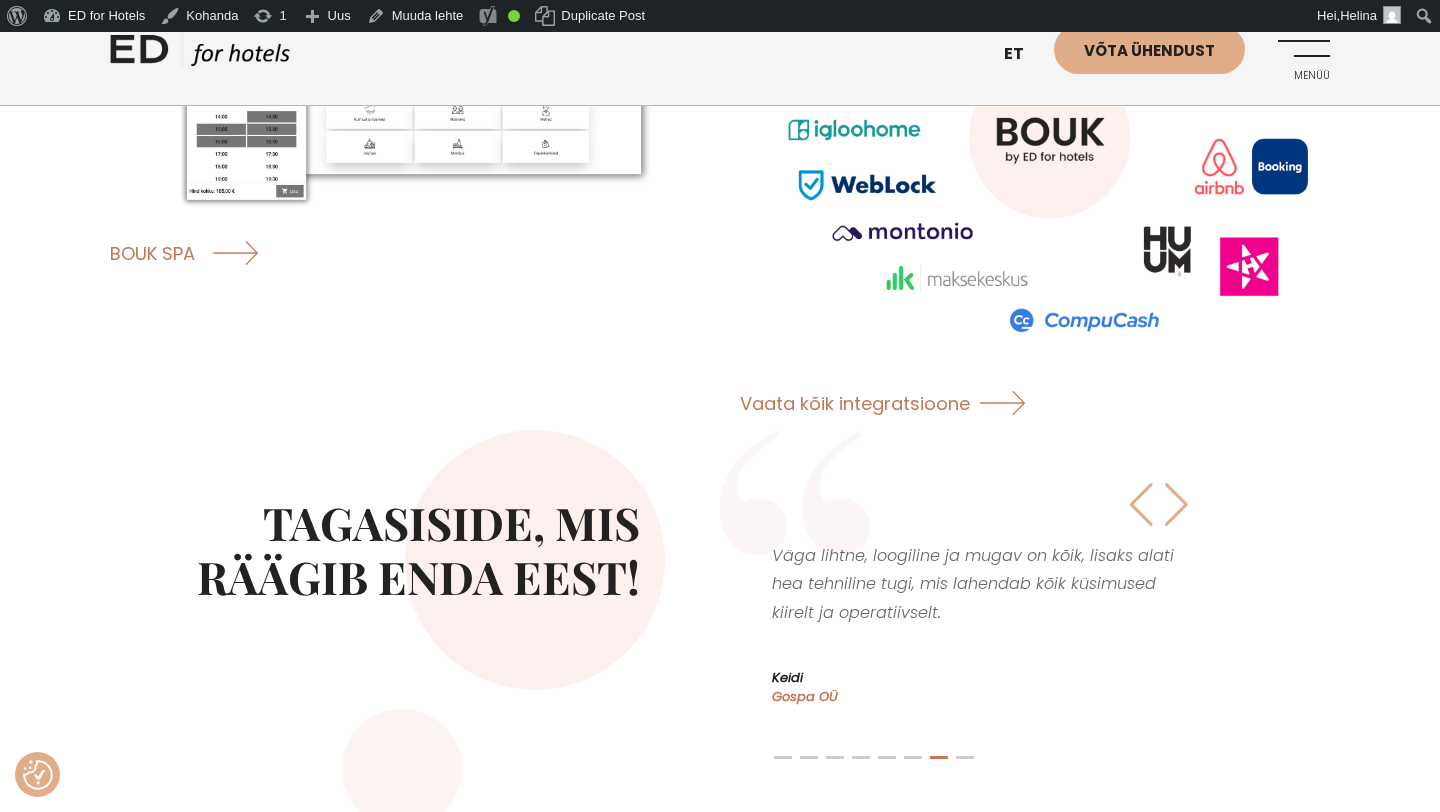 click at bounding box center (1176, 505) 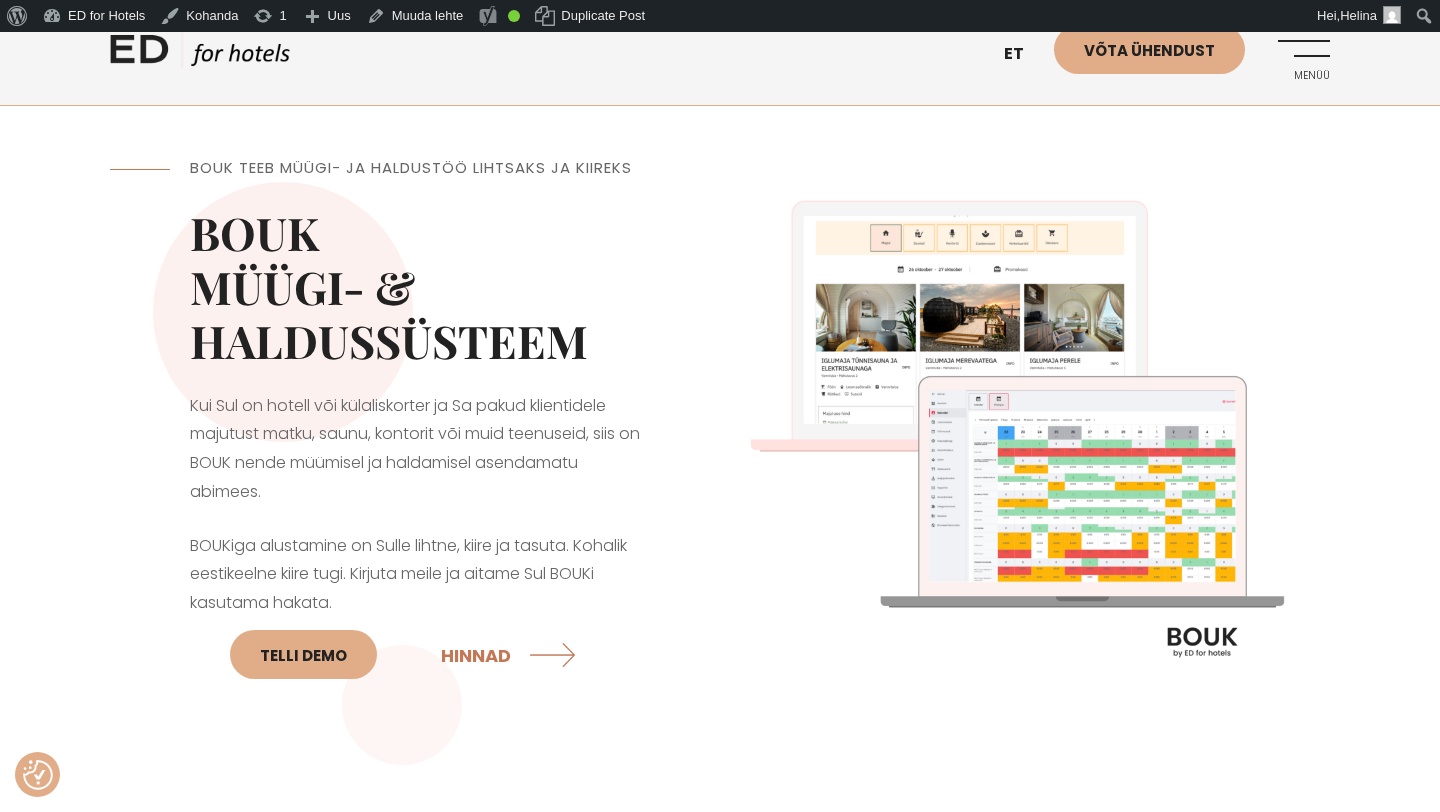 scroll, scrollTop: 0, scrollLeft: 0, axis: both 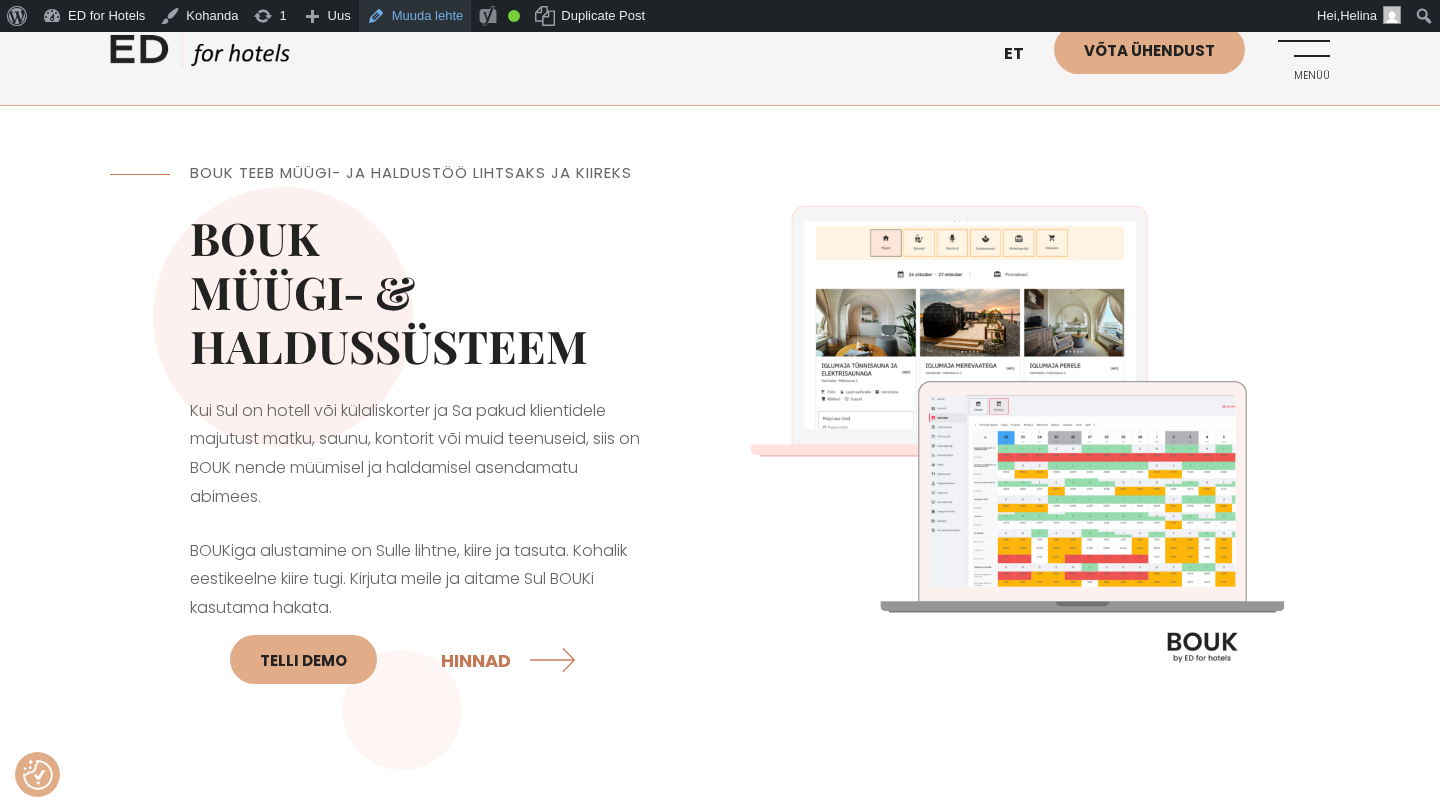 click on "Muuda lehte" at bounding box center [415, 16] 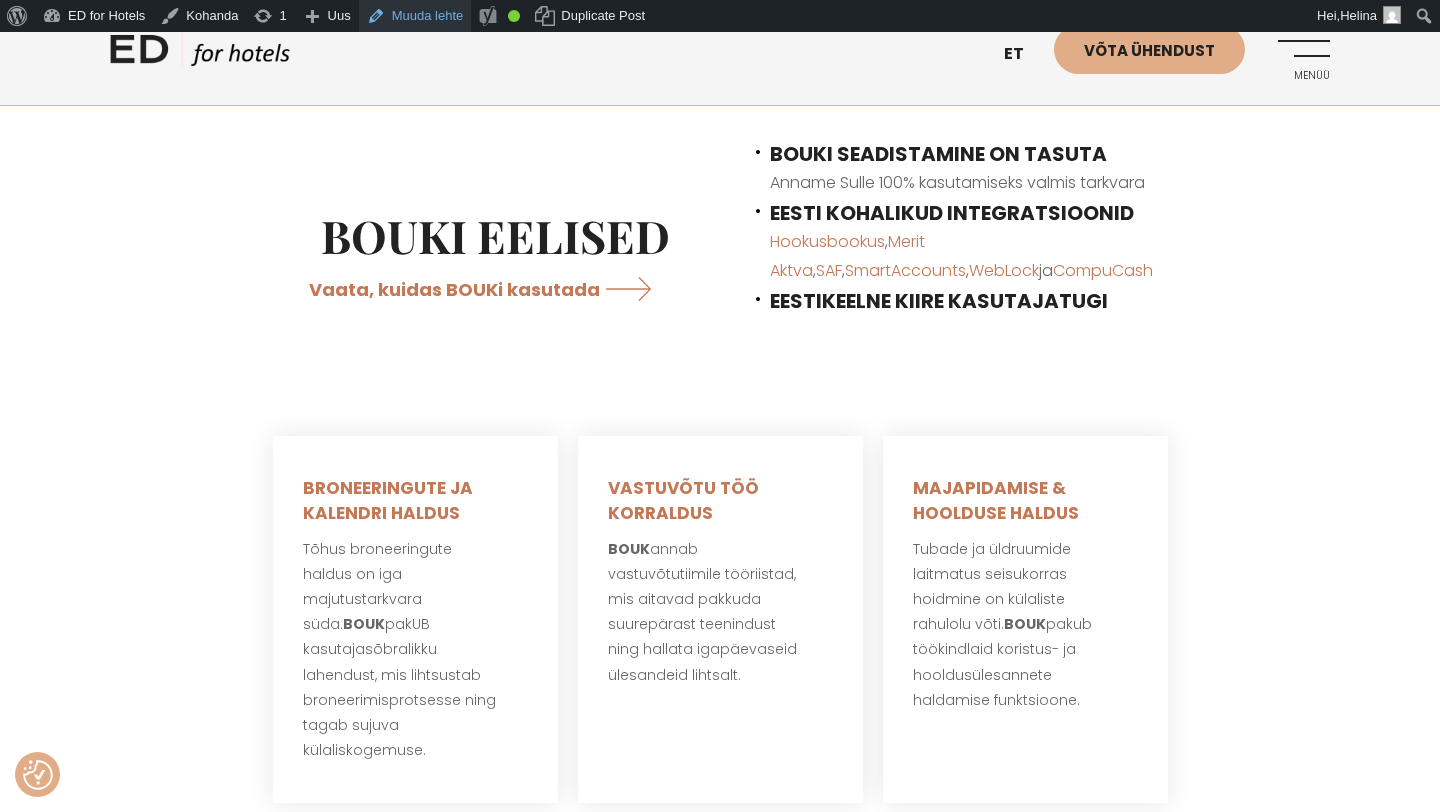 scroll, scrollTop: 764, scrollLeft: 0, axis: vertical 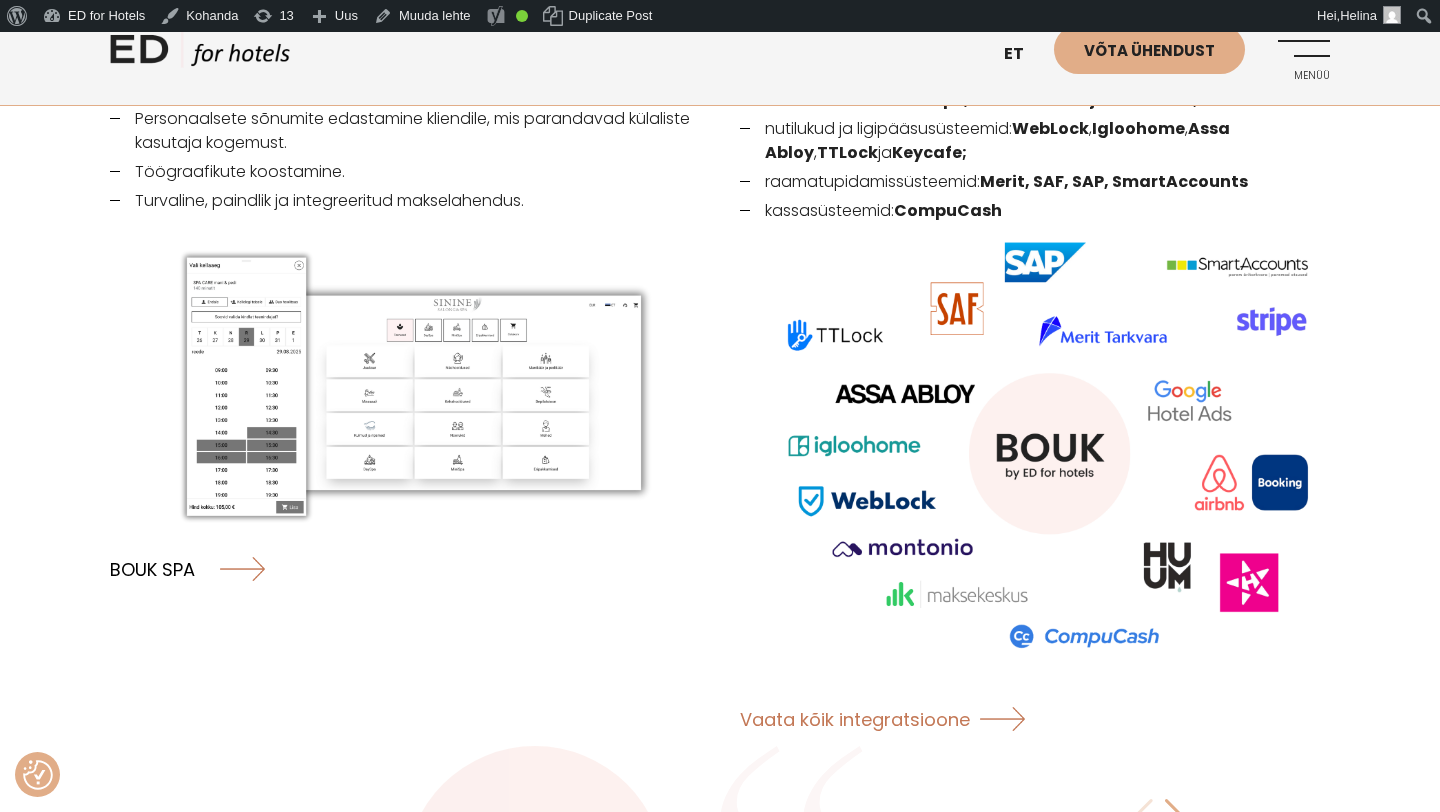 click on "BOUK SPA" at bounding box center (187, 568) 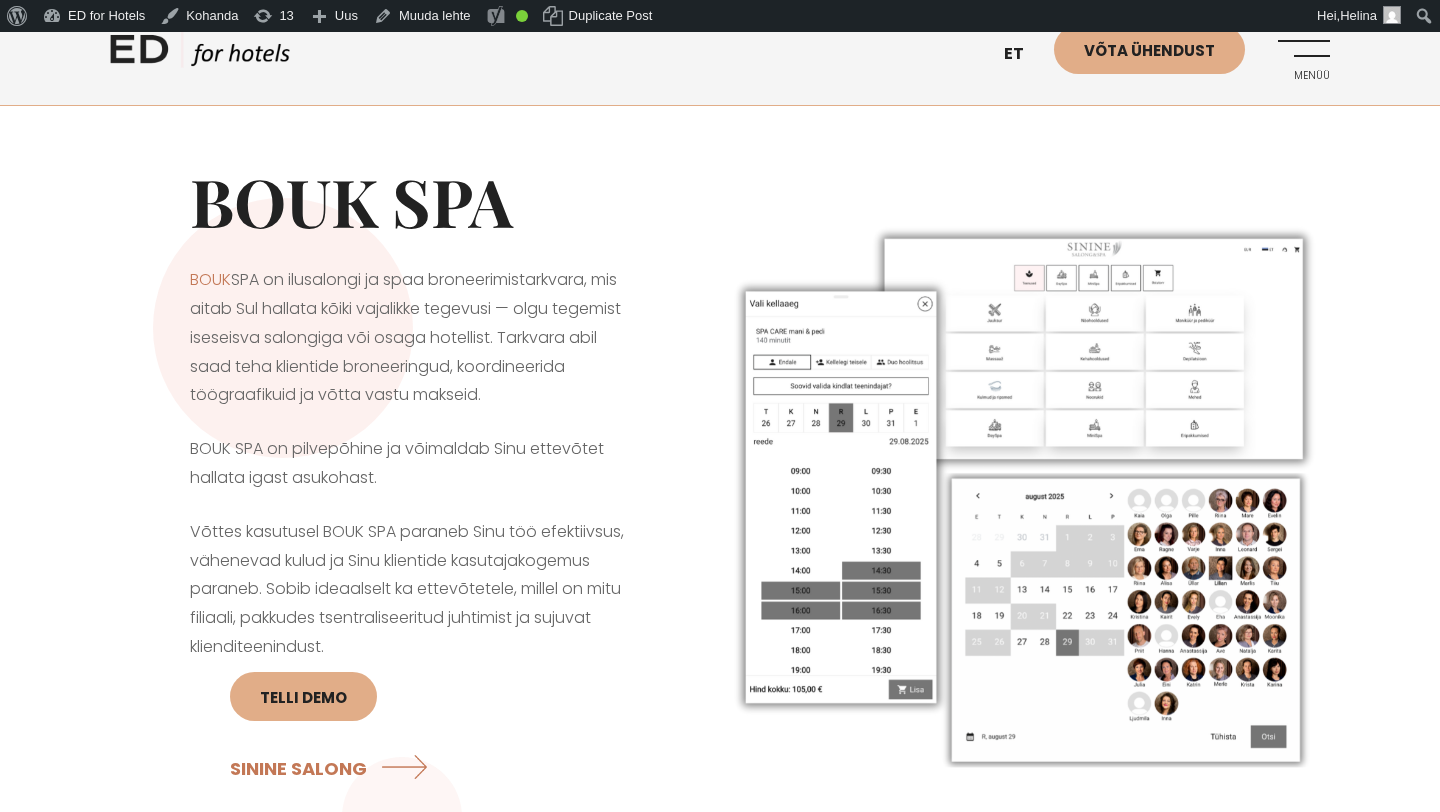 scroll, scrollTop: 0, scrollLeft: 0, axis: both 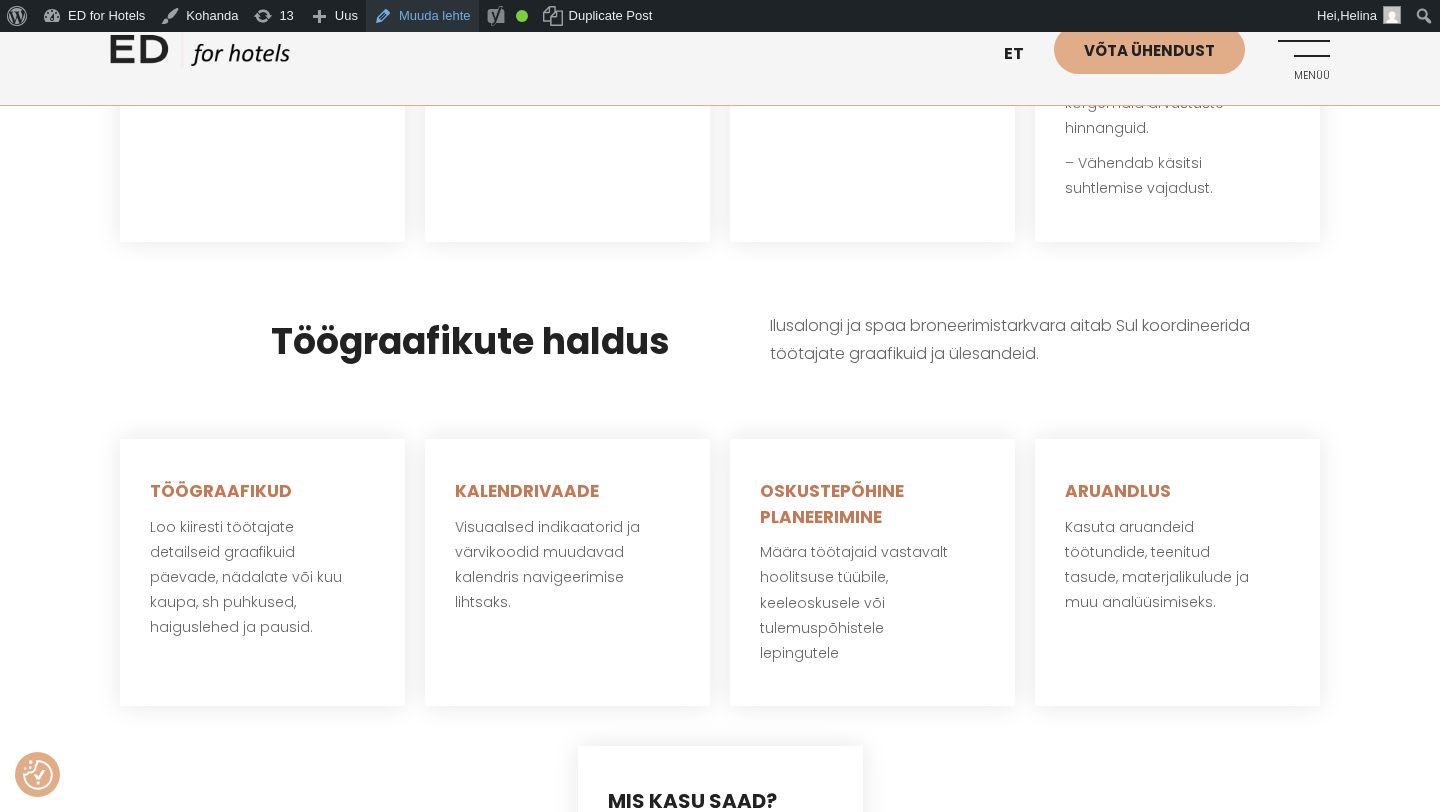 click on "Muuda lehte" at bounding box center (422, 16) 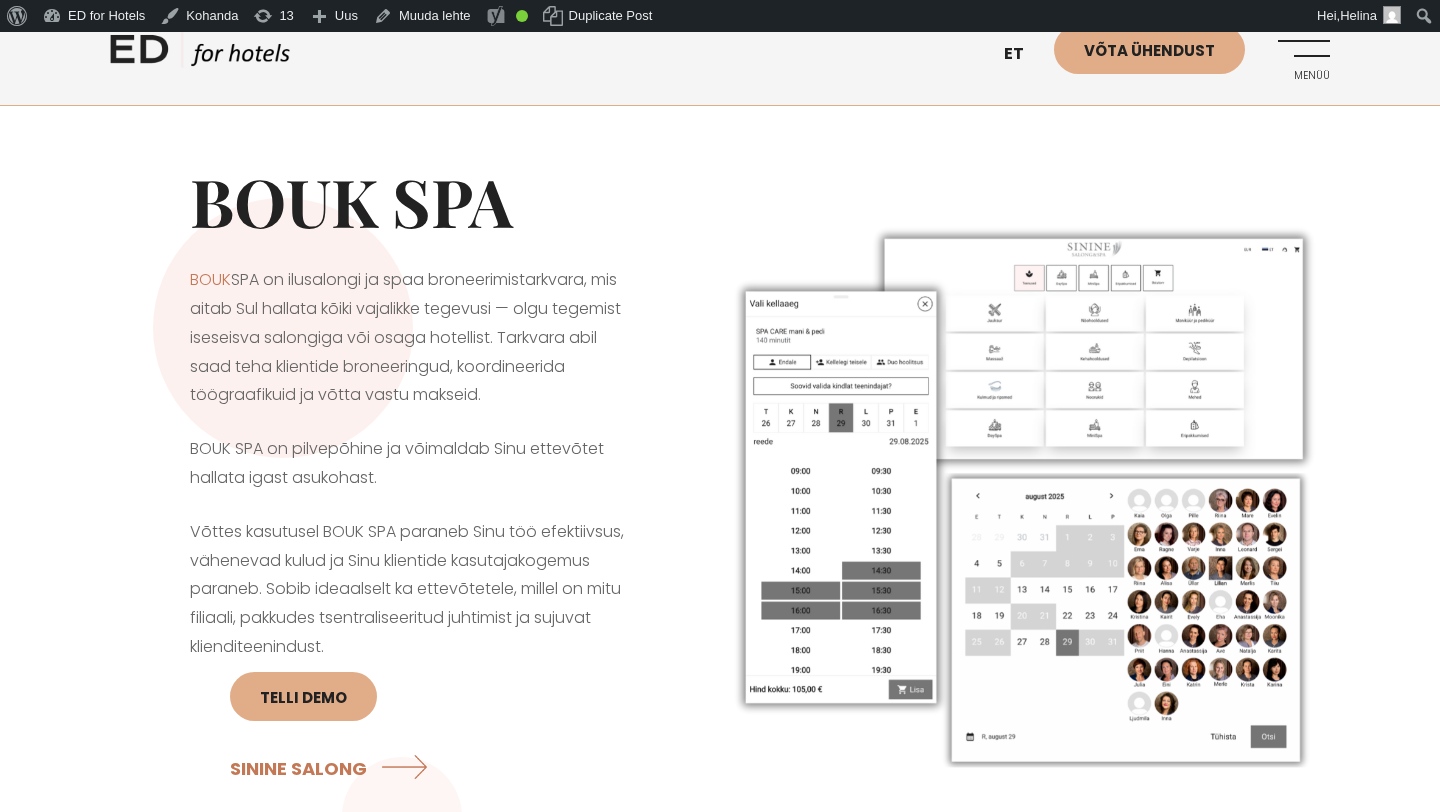 scroll, scrollTop: 0, scrollLeft: 0, axis: both 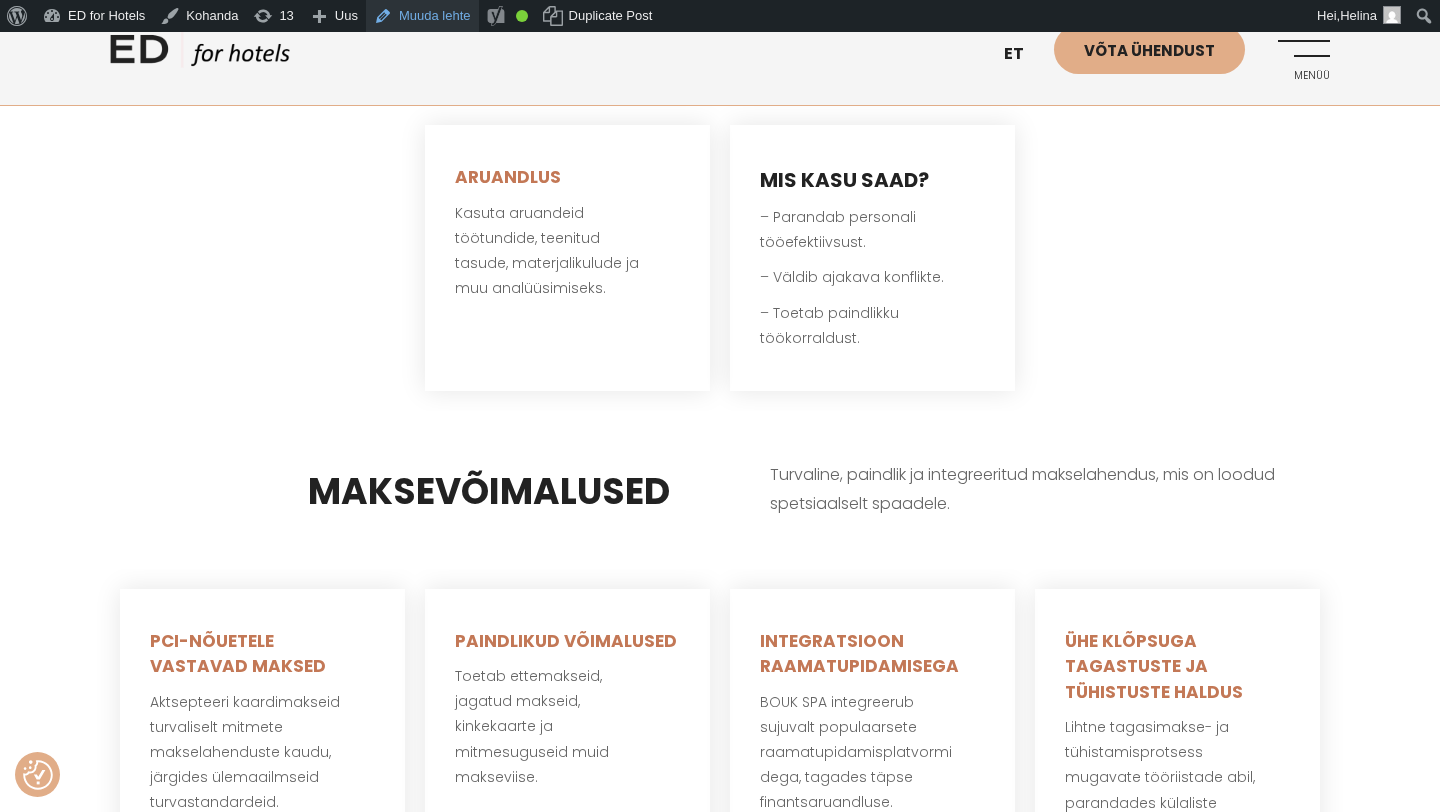 click on "Muuda lehte" at bounding box center [422, 16] 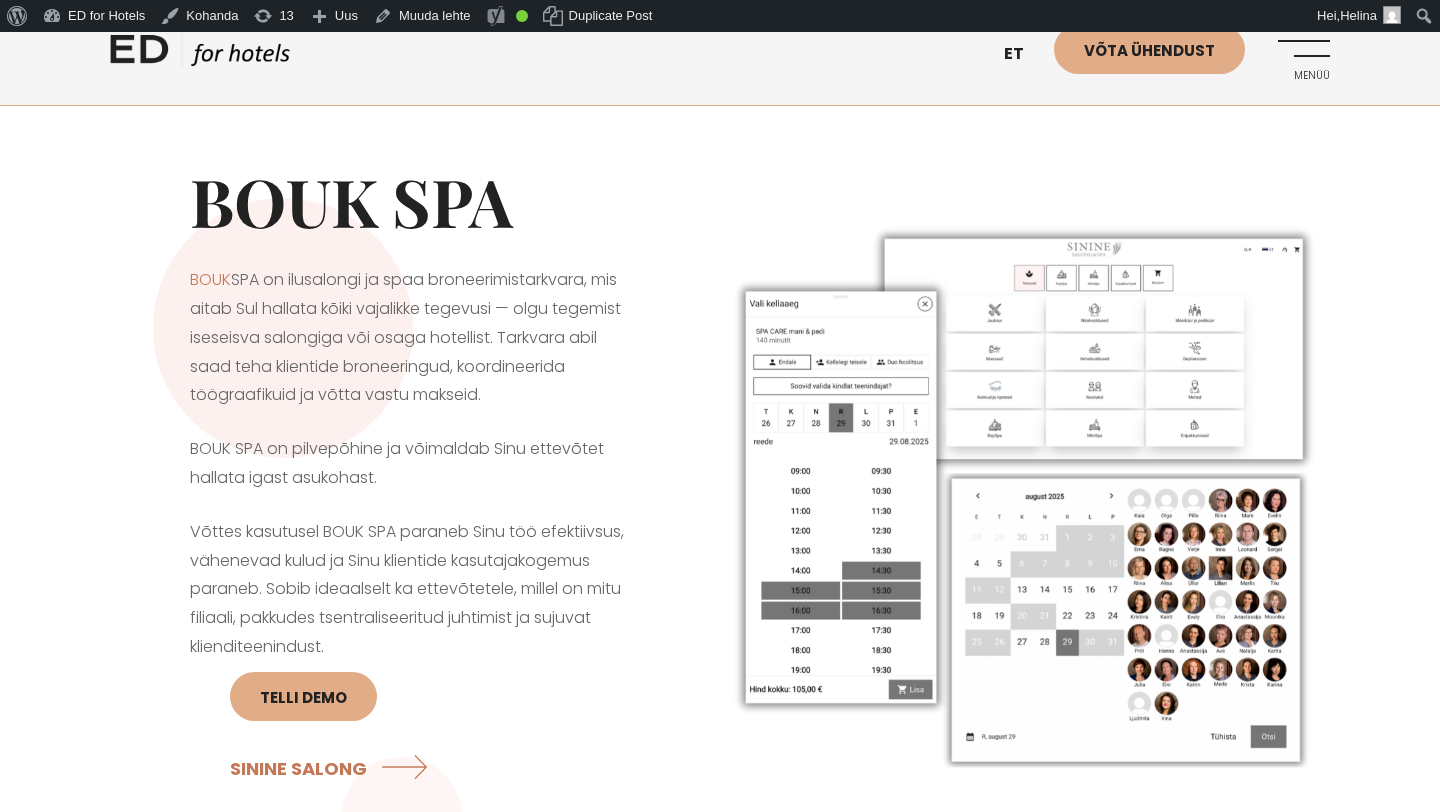 scroll, scrollTop: 0, scrollLeft: 0, axis: both 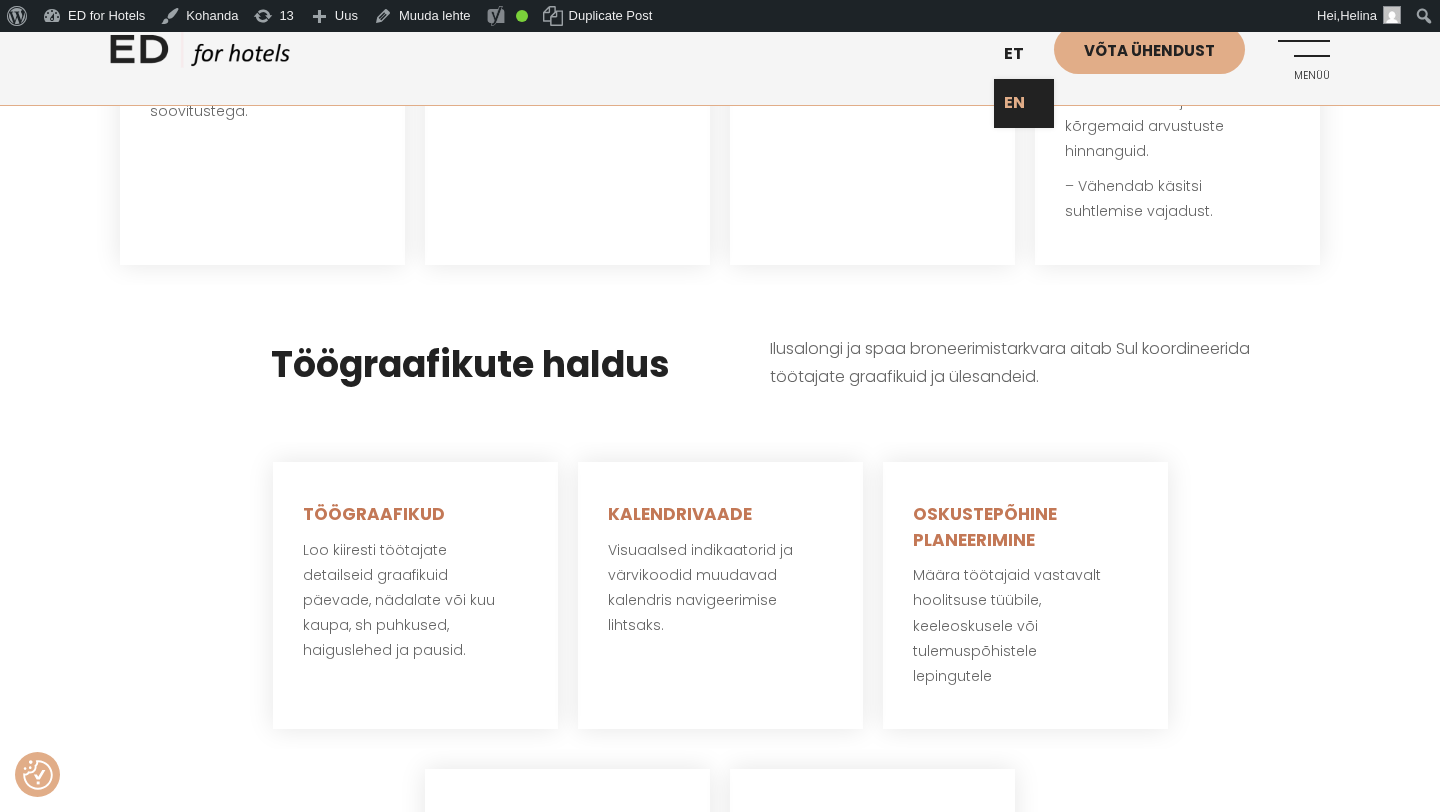click on "EN" at bounding box center (1024, 103) 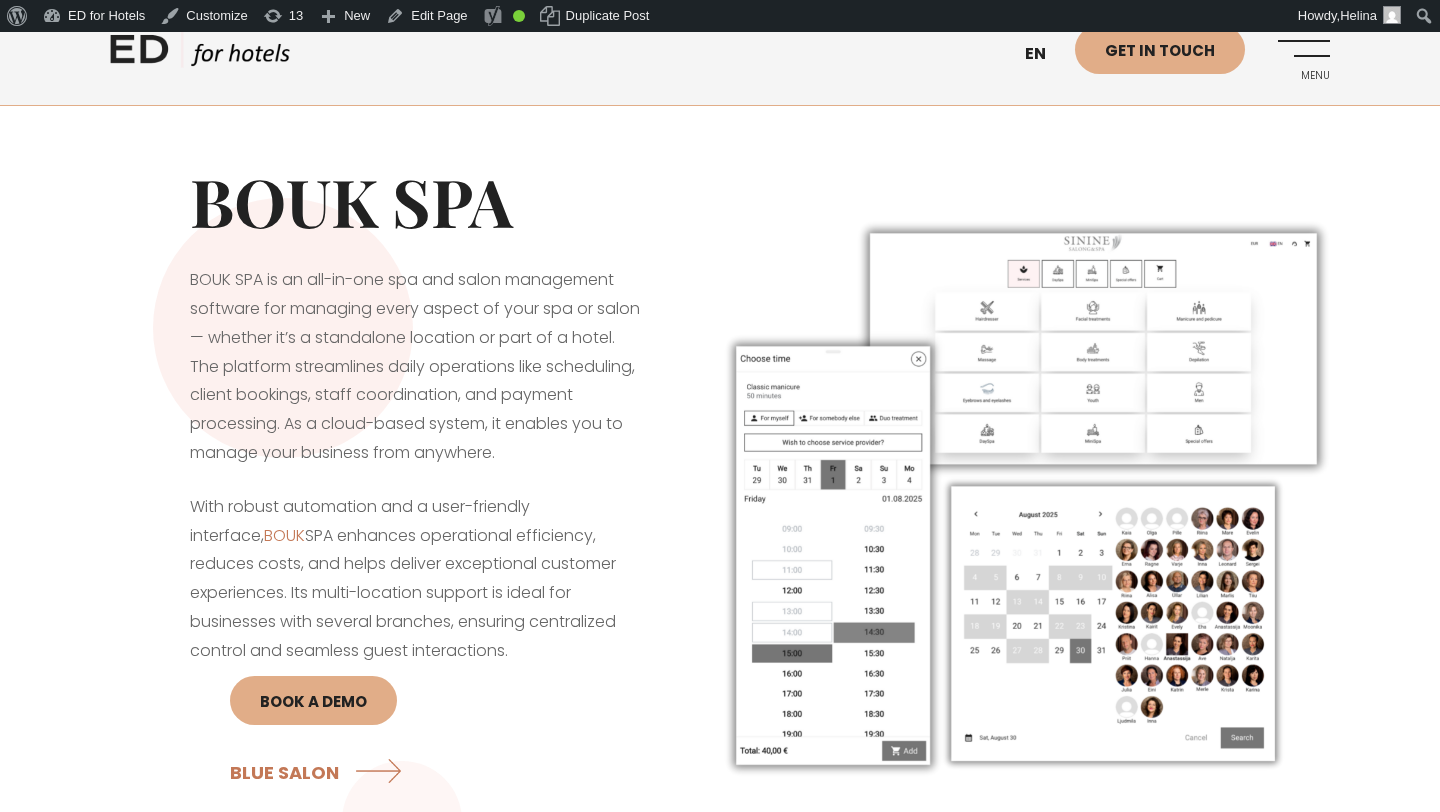 scroll, scrollTop: 0, scrollLeft: 0, axis: both 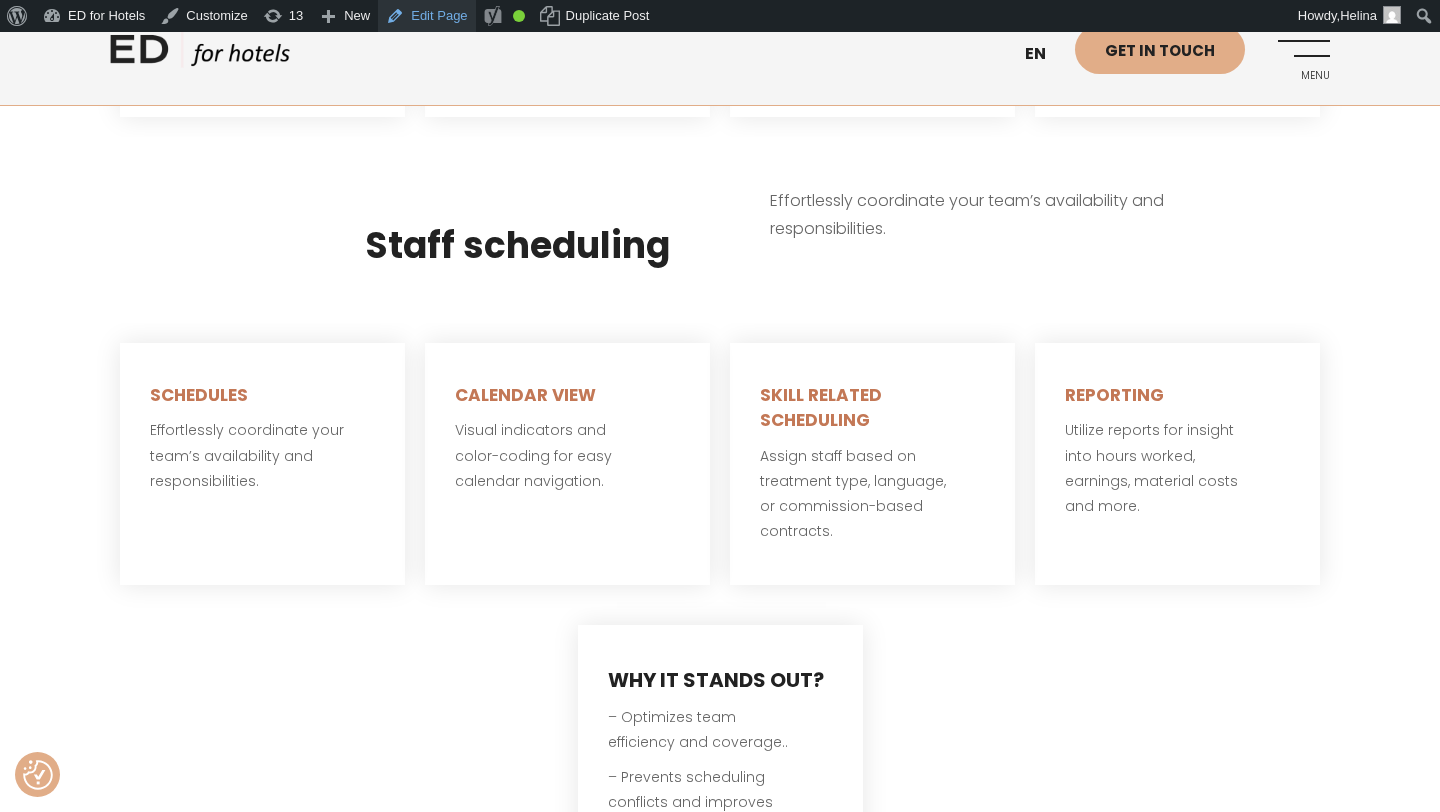 click on "Edit Page" at bounding box center (426, 16) 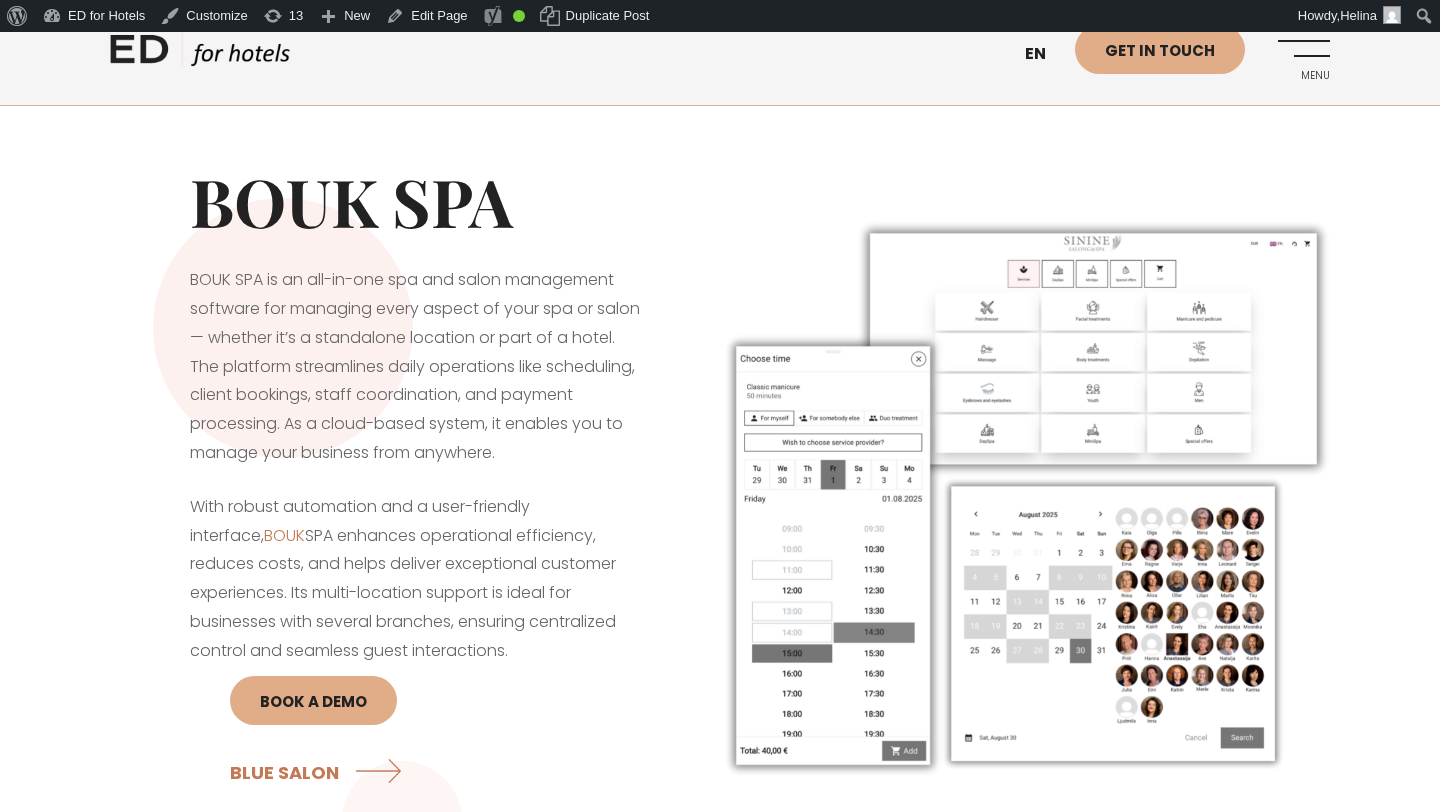 scroll, scrollTop: 0, scrollLeft: 0, axis: both 